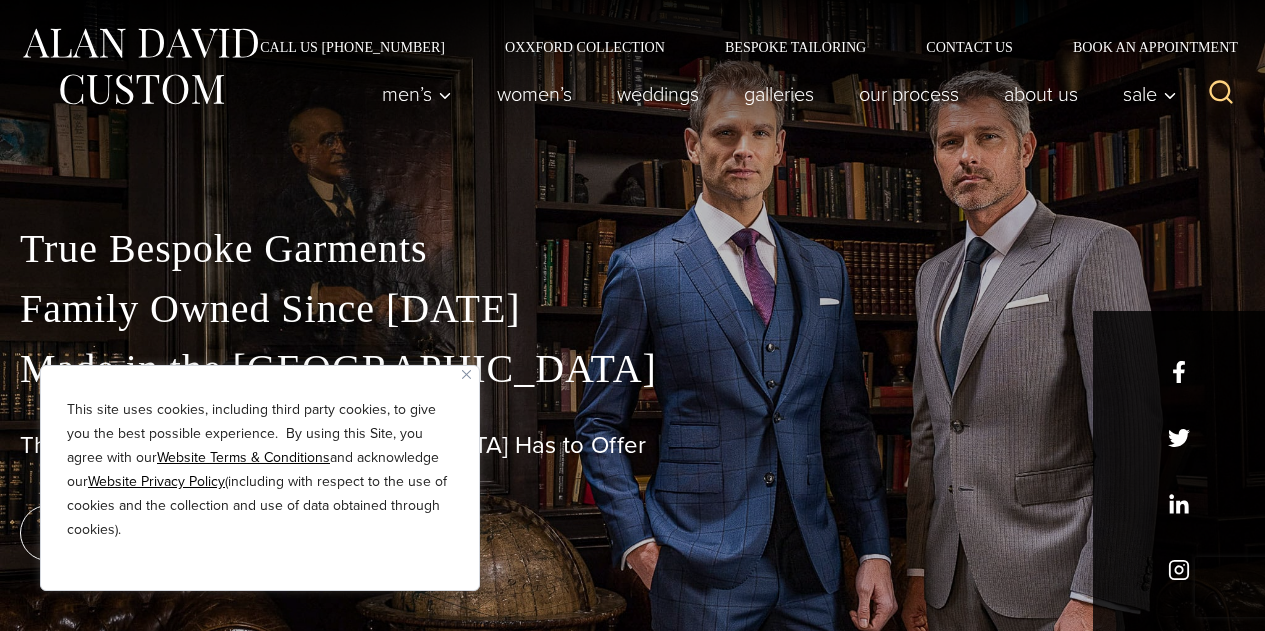 scroll, scrollTop: 0, scrollLeft: 0, axis: both 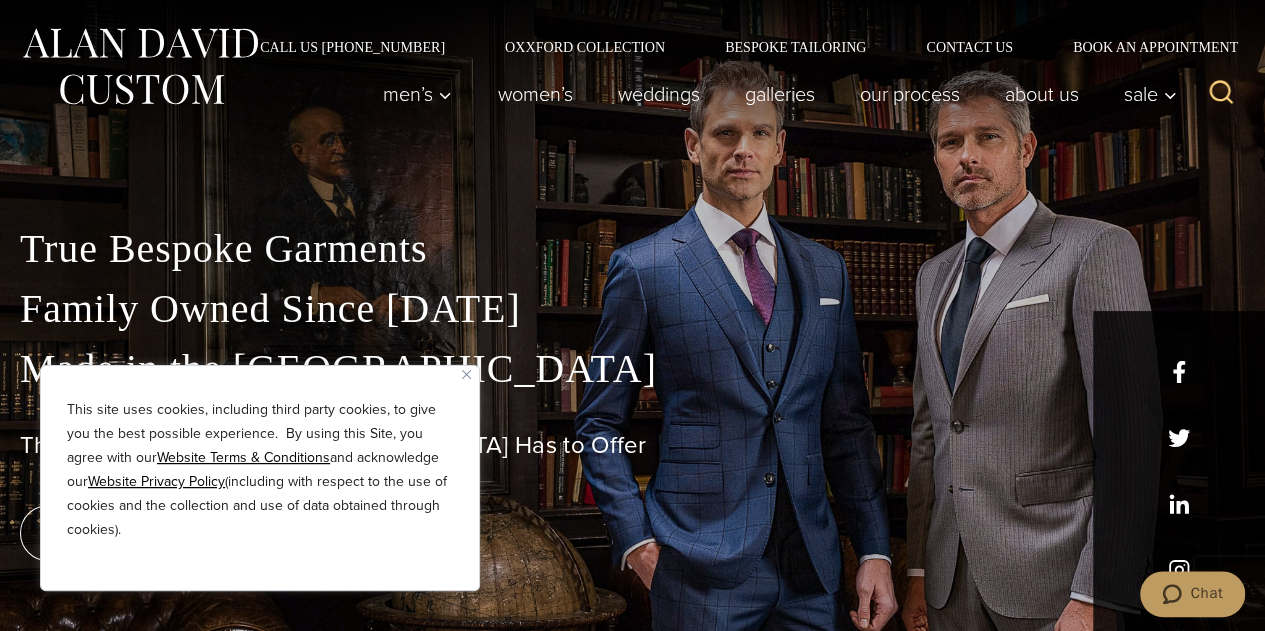 click at bounding box center [466, 374] 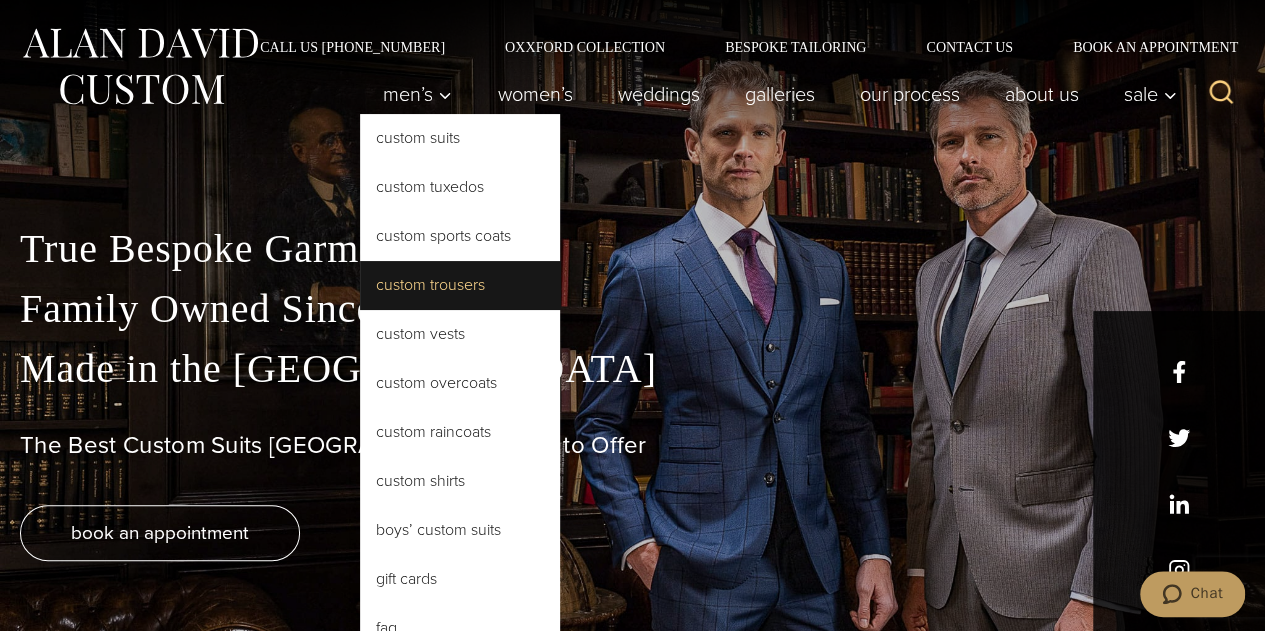 click on "Custom Trousers" at bounding box center (460, 285) 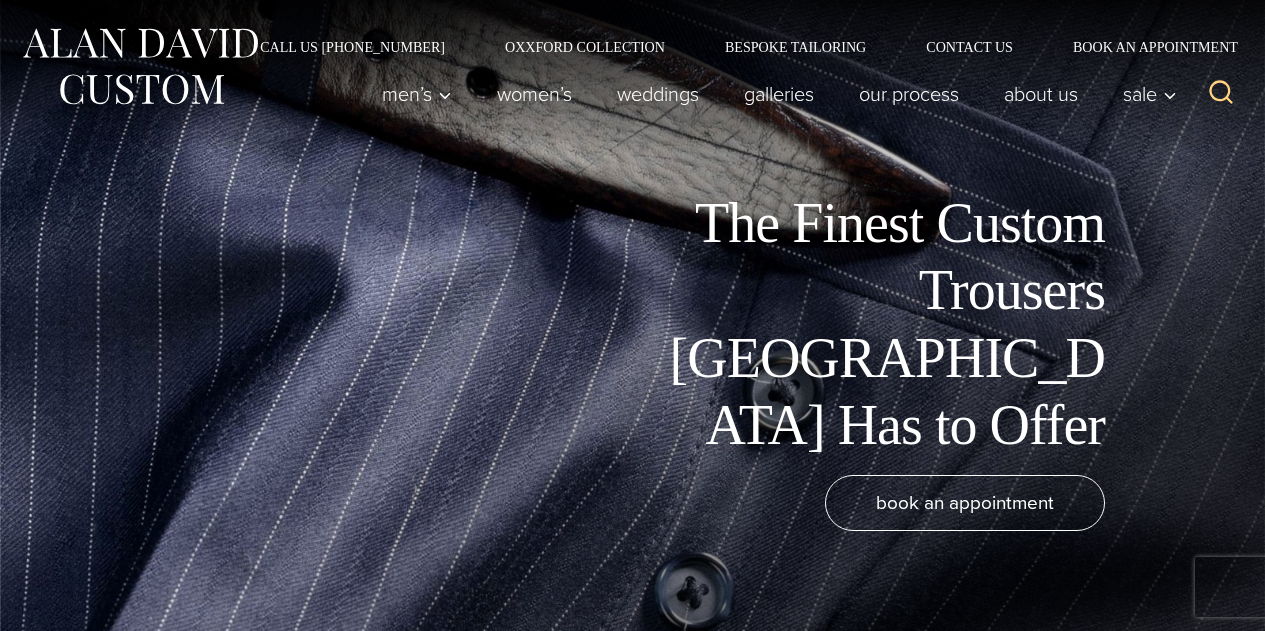 scroll, scrollTop: 0, scrollLeft: 0, axis: both 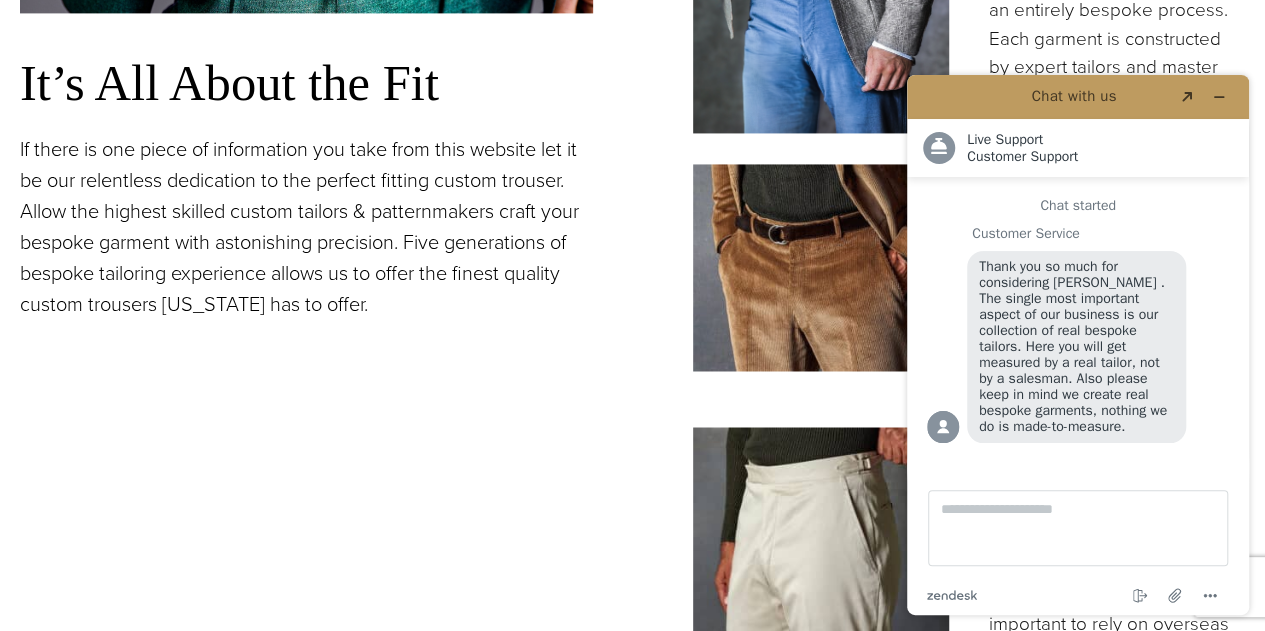 click on "It’s All About the Fit
If there is one piece of information you take from this website let it be our relentless dedication to the perfect fitting custom trouser. Allow the highest skilled custom tailors & patternmakers craft your bespoke garment with astonishing precision. Five generations of bespoke tailoring experience allows us to offer the finest quality custom trousers New York has to offer." at bounding box center [306, 209] 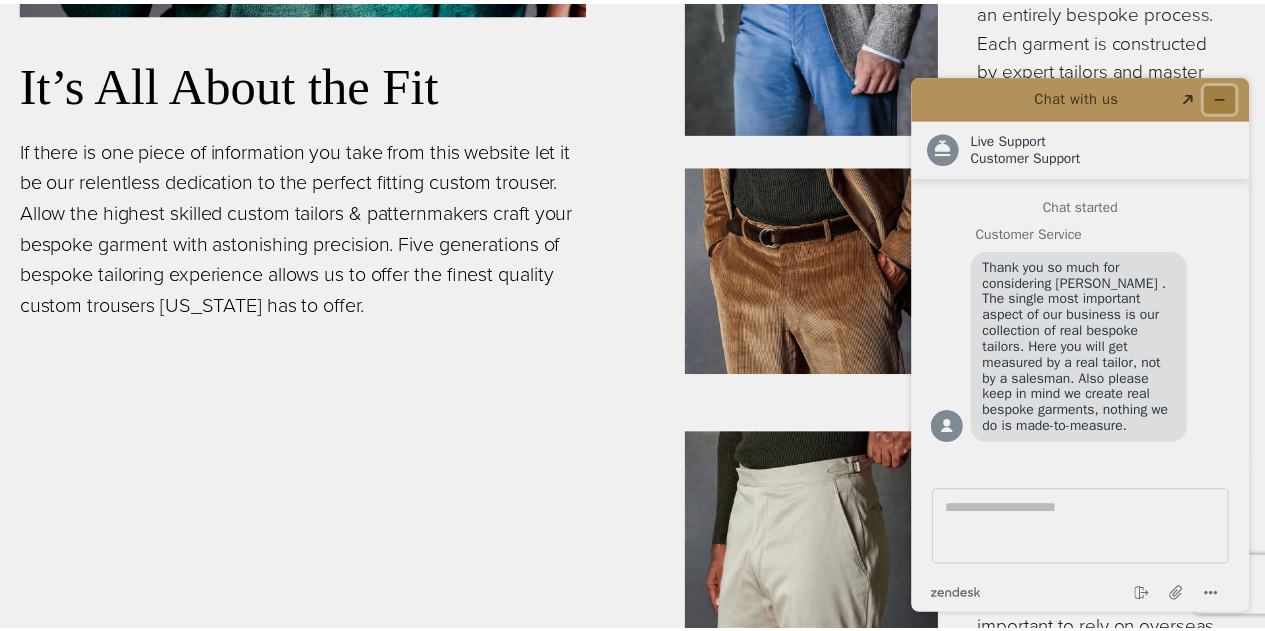 click at bounding box center (1223, 100) 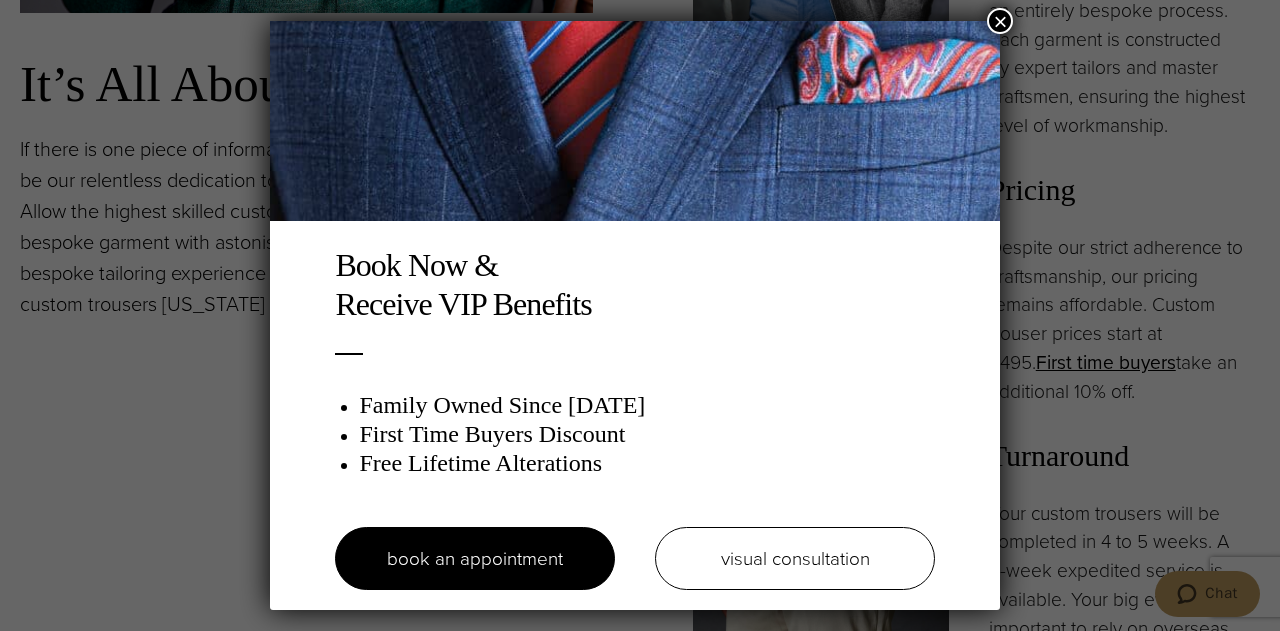 click on "×" at bounding box center (1000, 21) 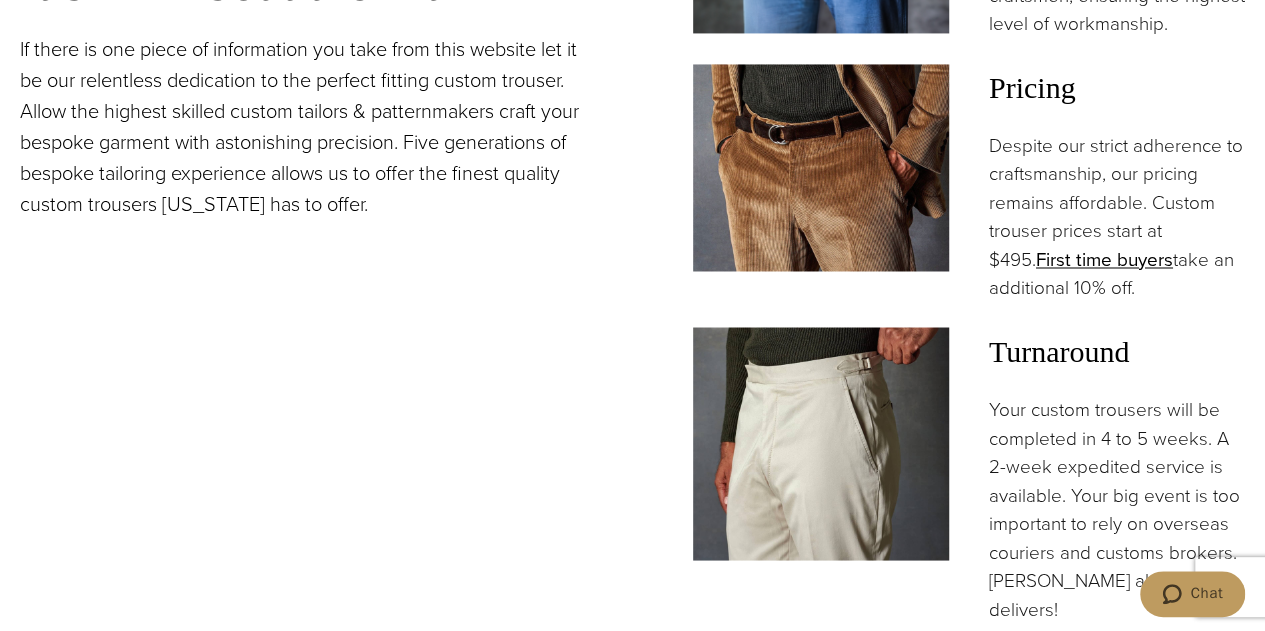 scroll, scrollTop: 1700, scrollLeft: 0, axis: vertical 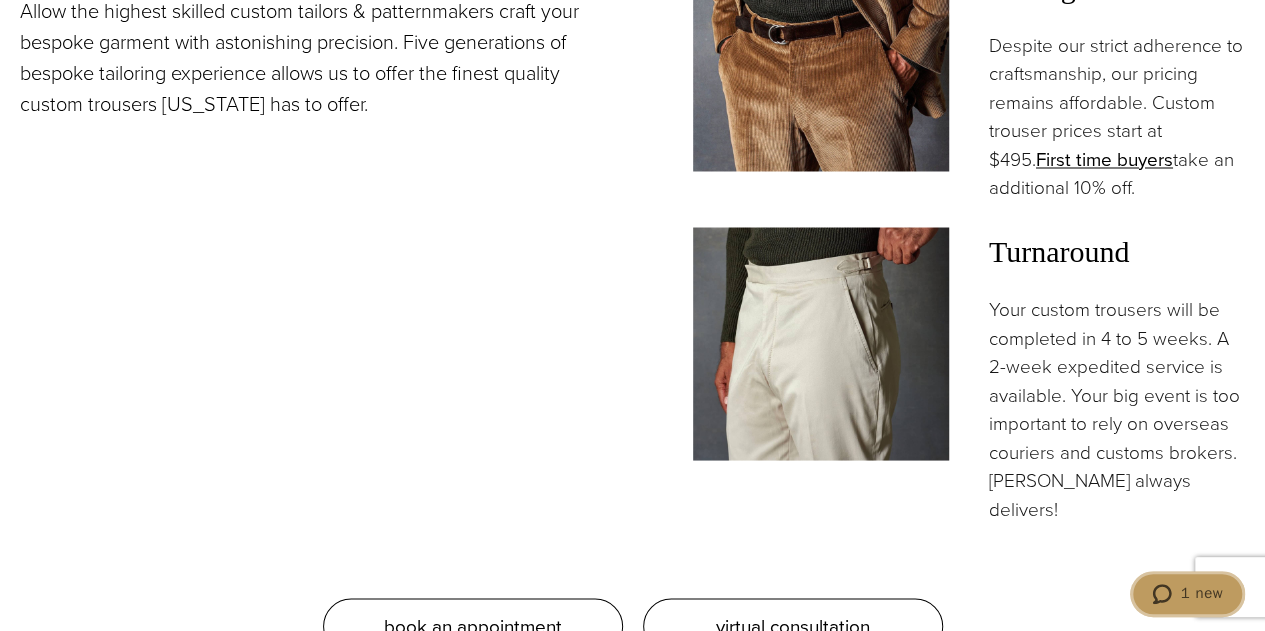 click on "1 new" at bounding box center (1201, 593) 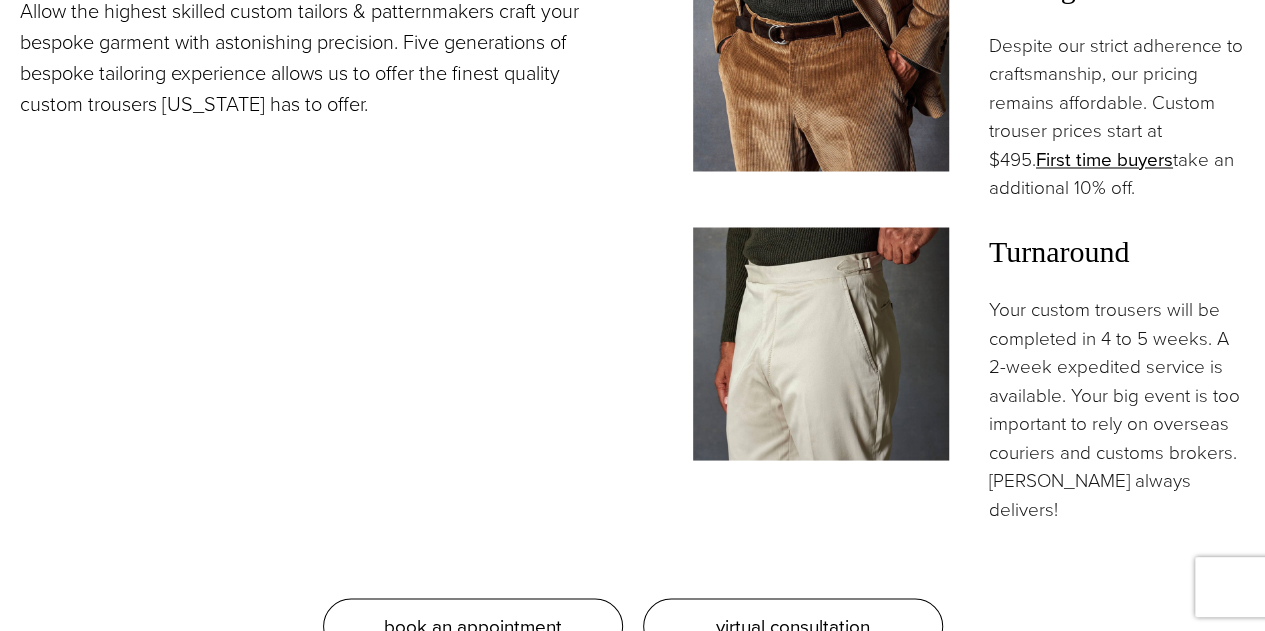 scroll, scrollTop: 0, scrollLeft: 0, axis: both 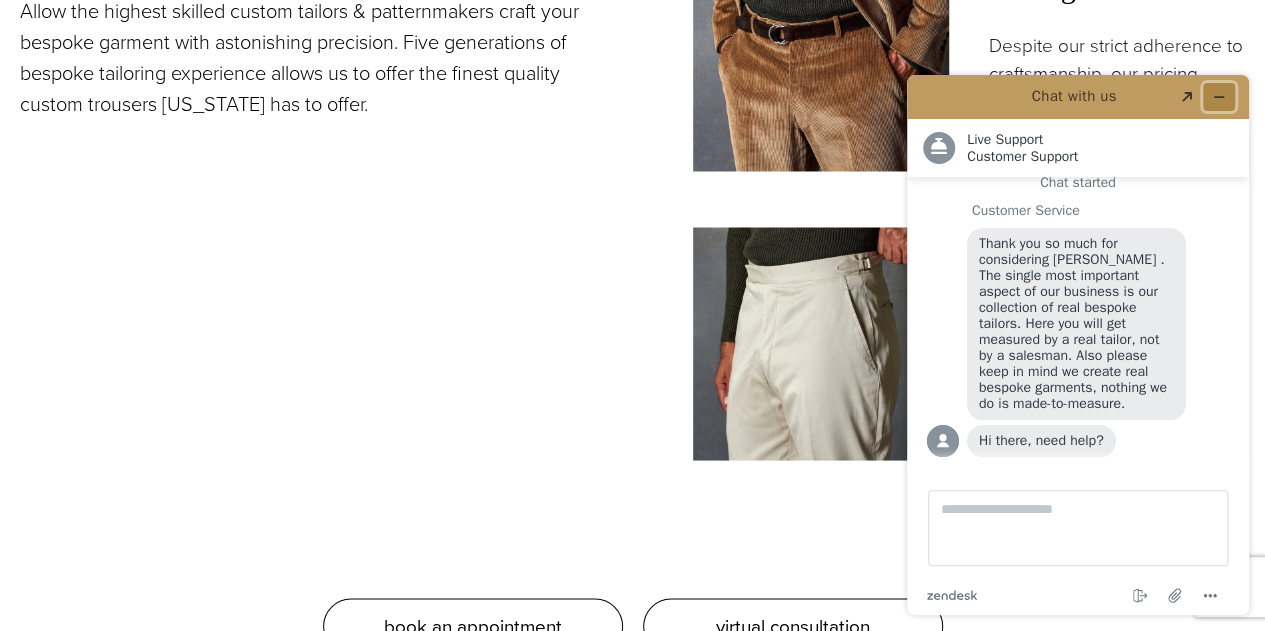 click 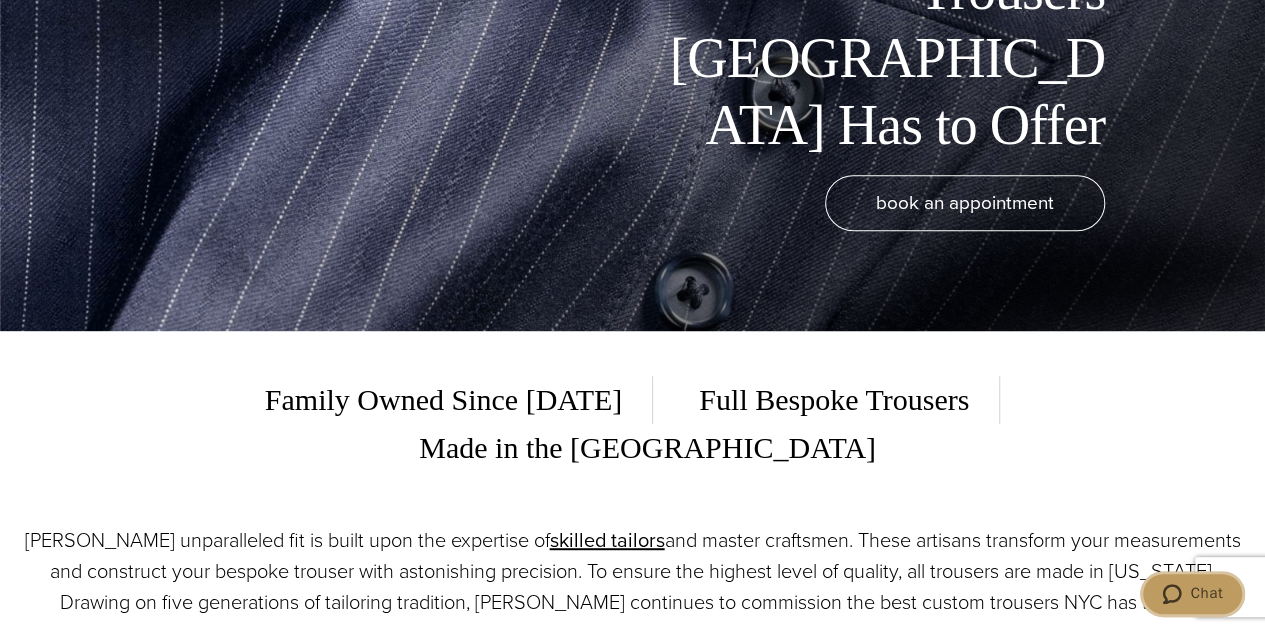 scroll, scrollTop: 0, scrollLeft: 0, axis: both 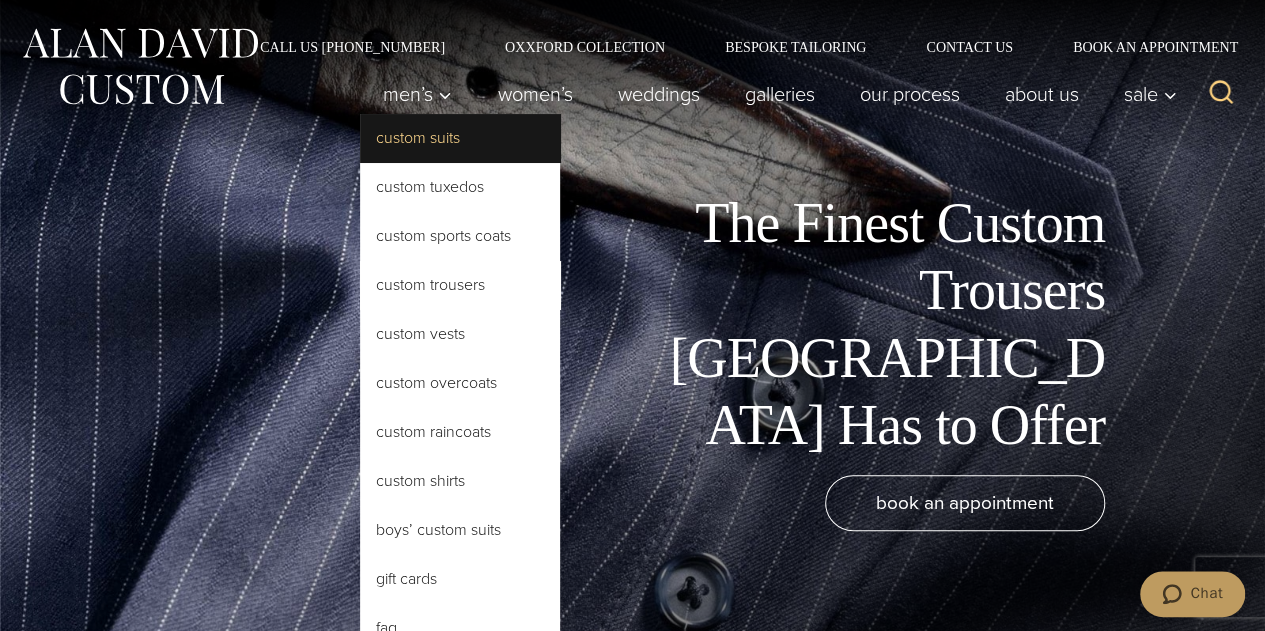 click on "Custom Suits" at bounding box center (460, 138) 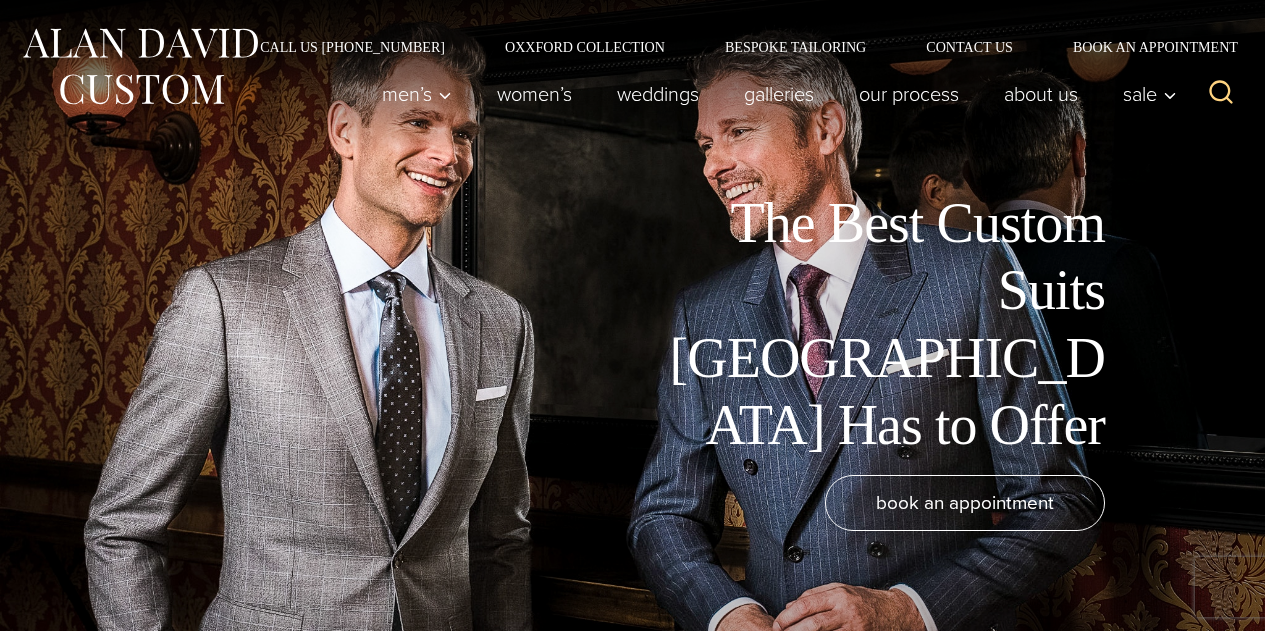 scroll, scrollTop: 0, scrollLeft: 0, axis: both 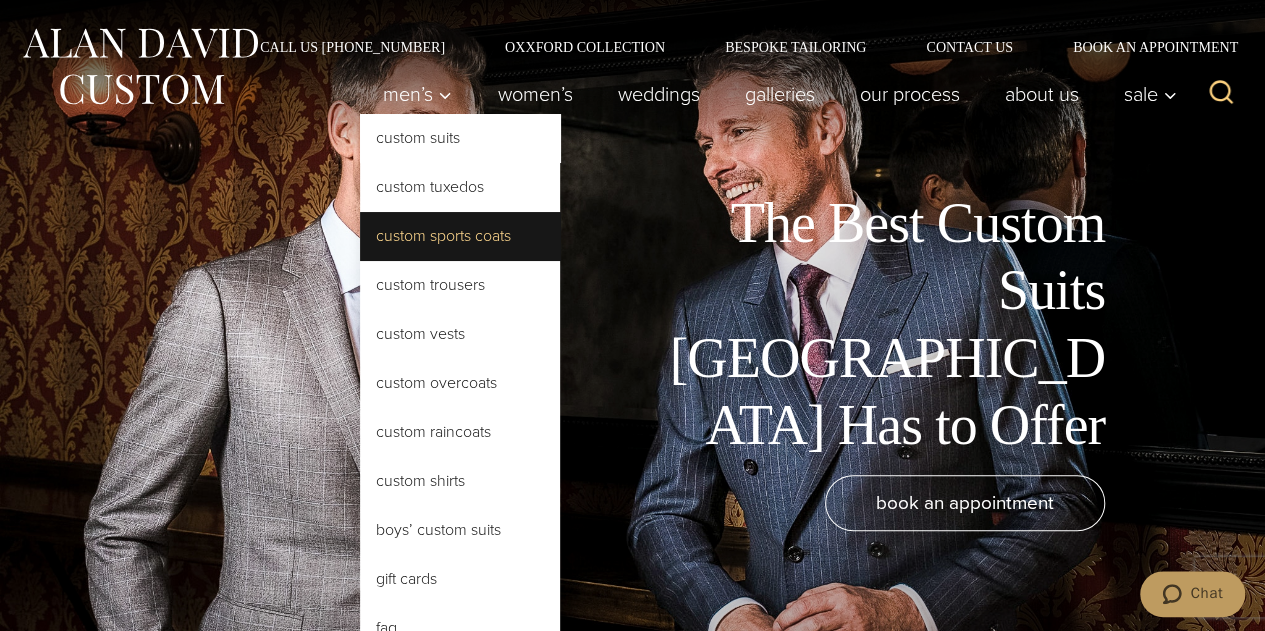 click on "Custom Sports Coats" at bounding box center [460, 236] 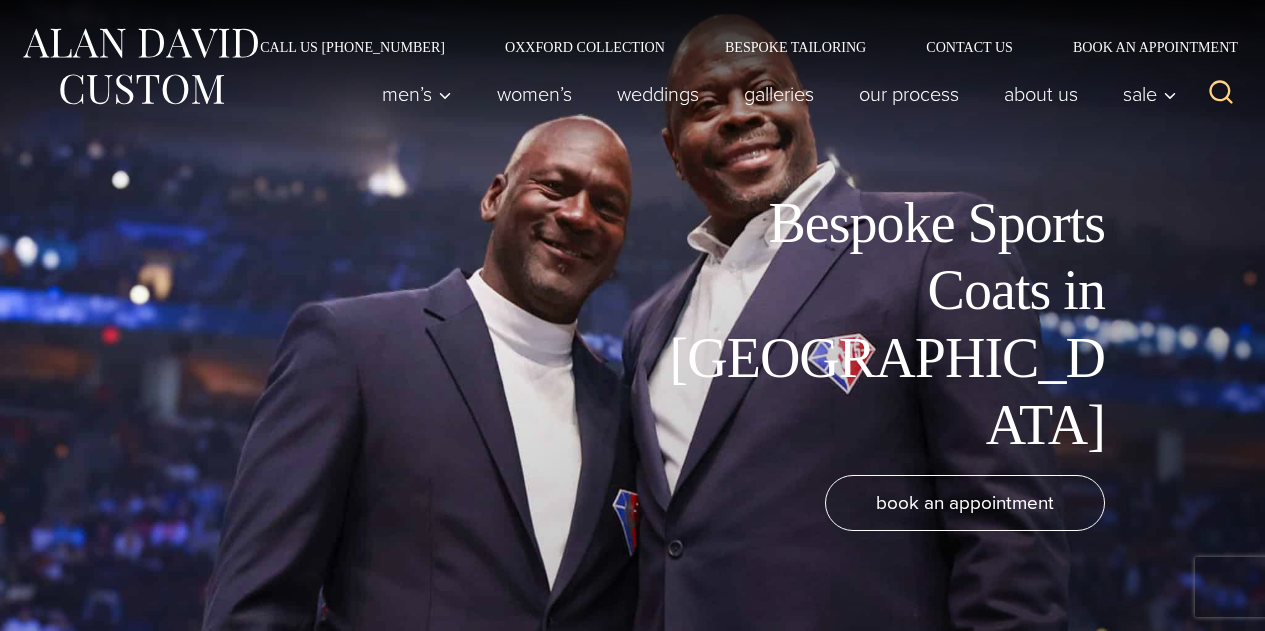 scroll, scrollTop: 0, scrollLeft: 0, axis: both 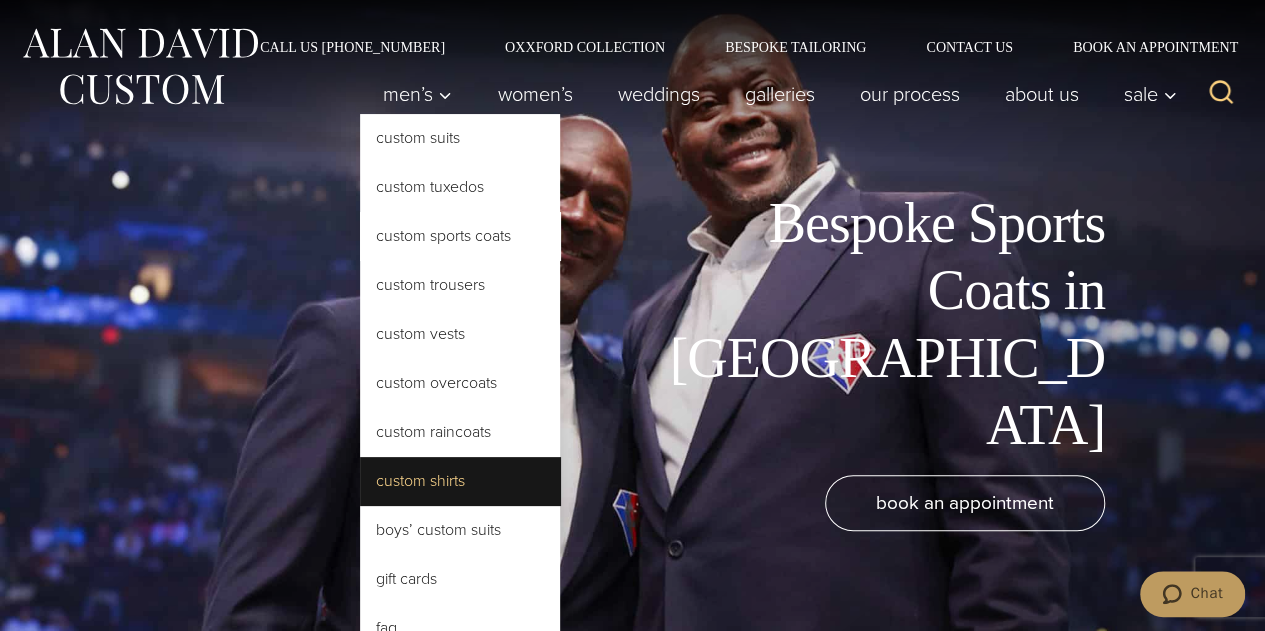 click on "Custom Shirts" at bounding box center (460, 481) 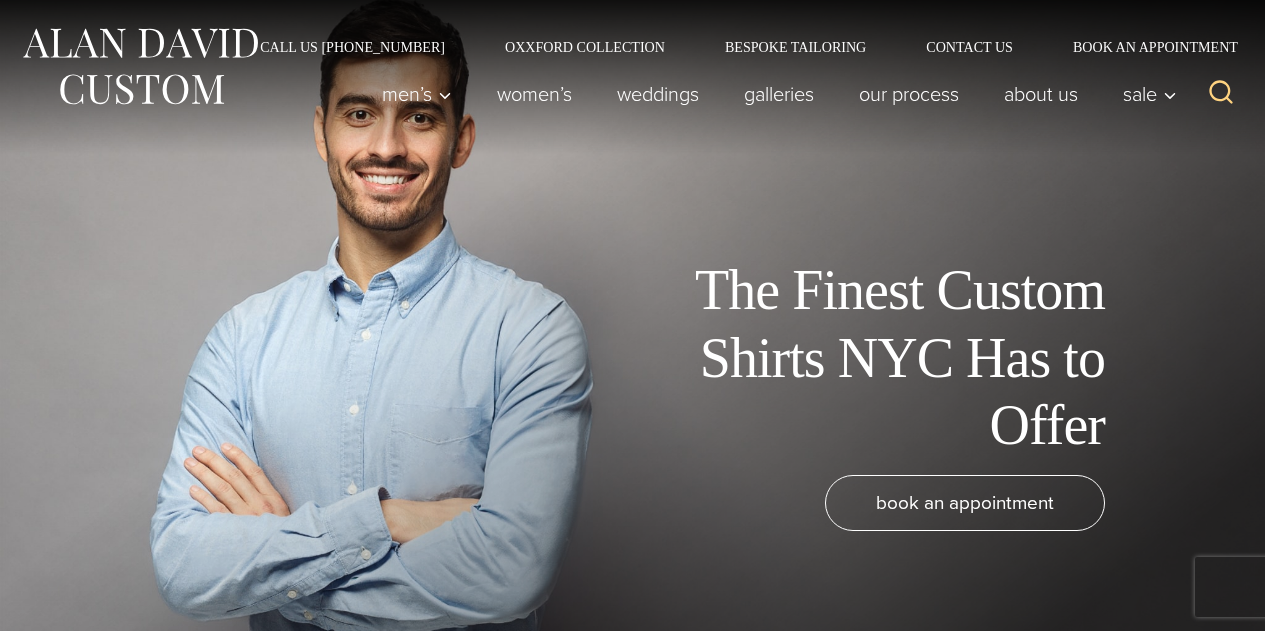 scroll, scrollTop: 0, scrollLeft: 0, axis: both 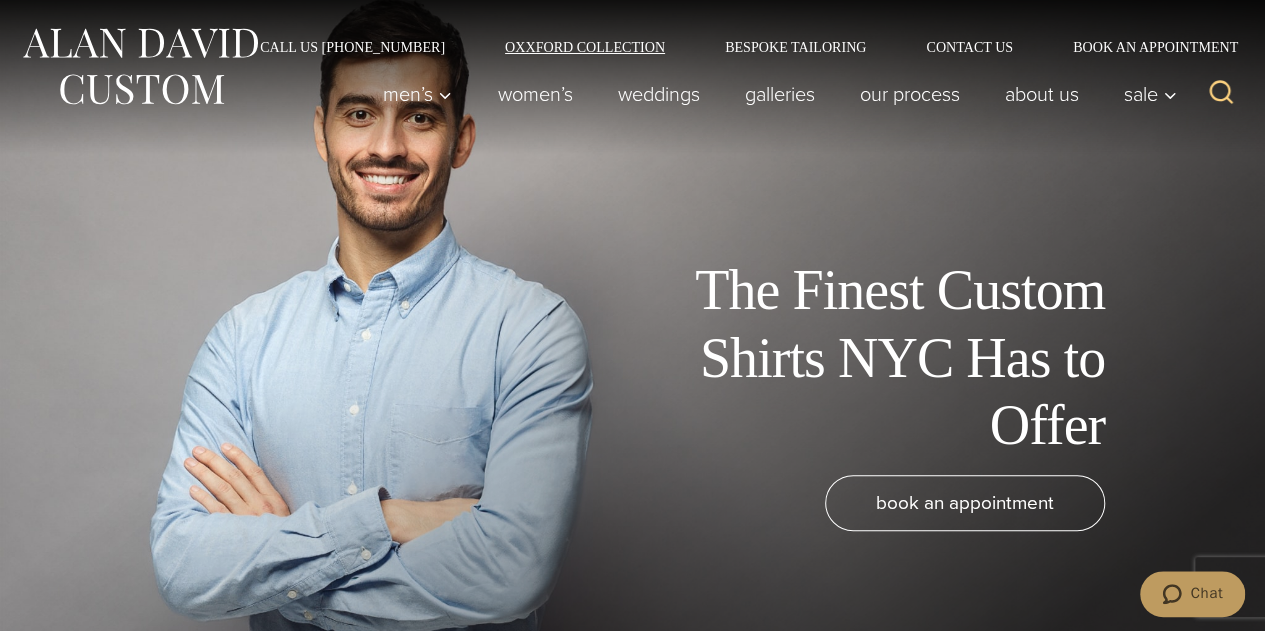 click on "Oxxford Collection" at bounding box center (585, 47) 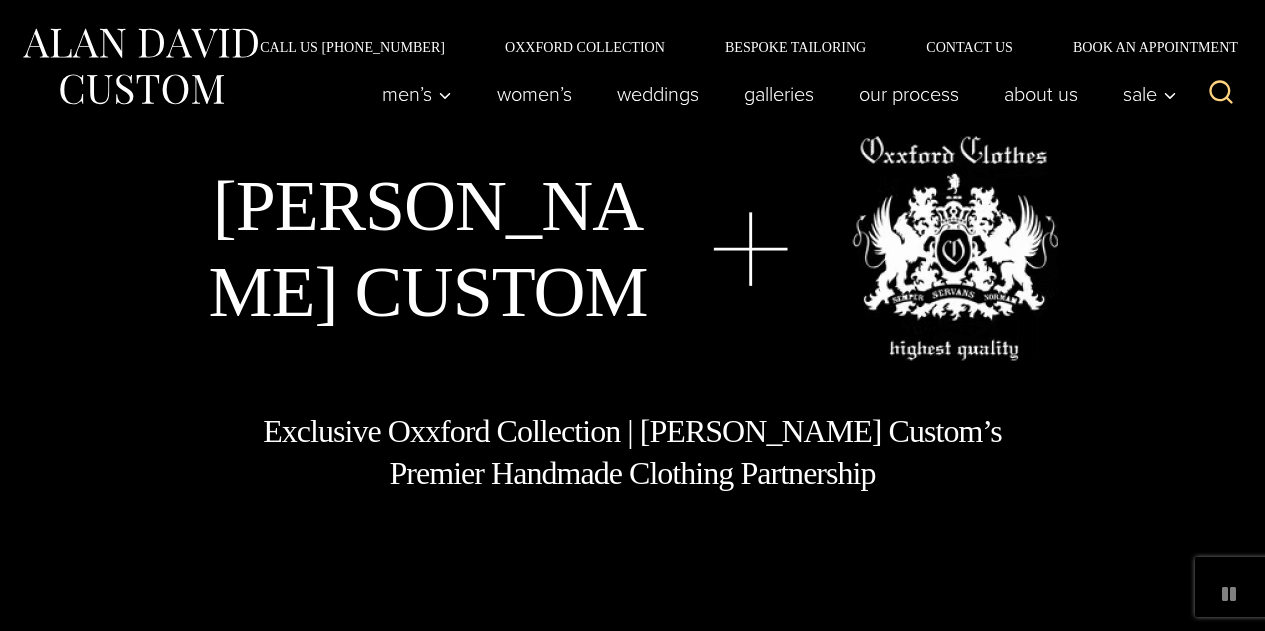 scroll, scrollTop: 0, scrollLeft: 0, axis: both 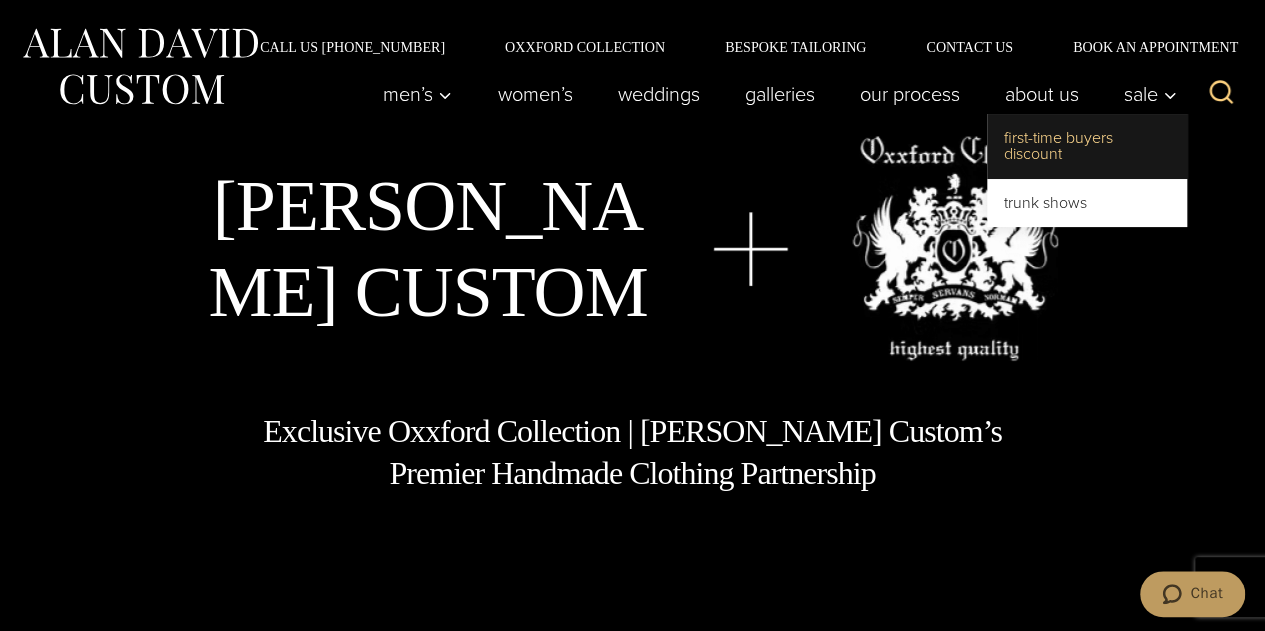 click on "First-Time Buyers Discount" at bounding box center [1087, 146] 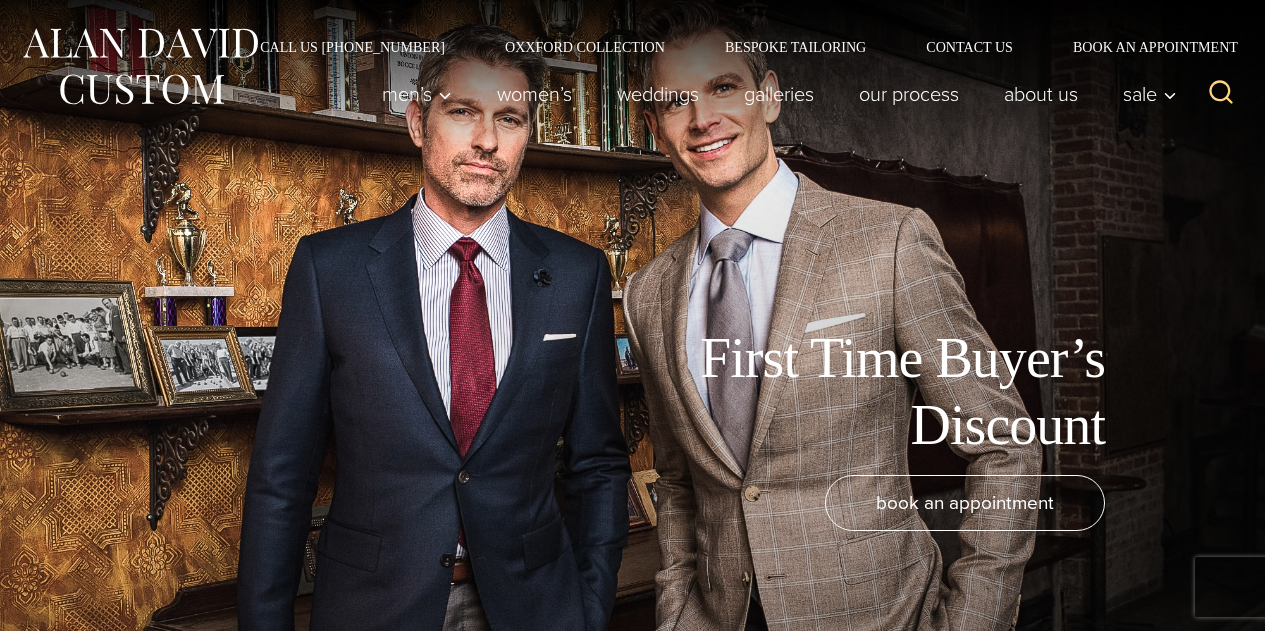 scroll, scrollTop: 0, scrollLeft: 0, axis: both 